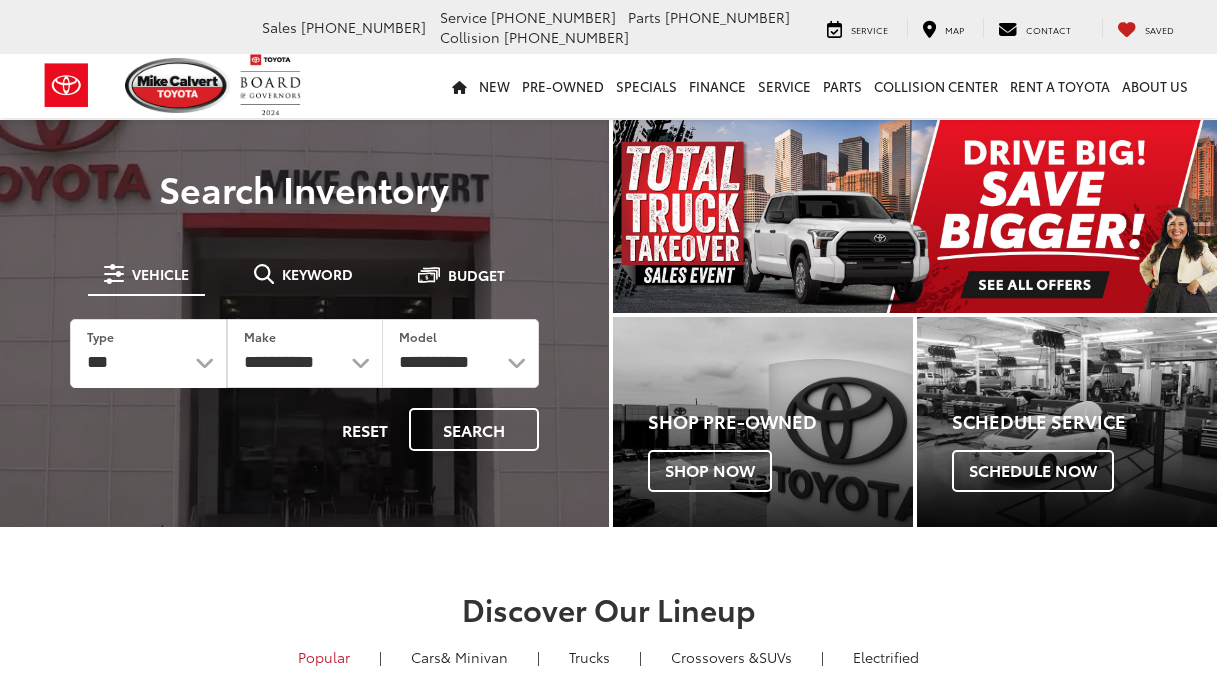 scroll, scrollTop: 0, scrollLeft: 0, axis: both 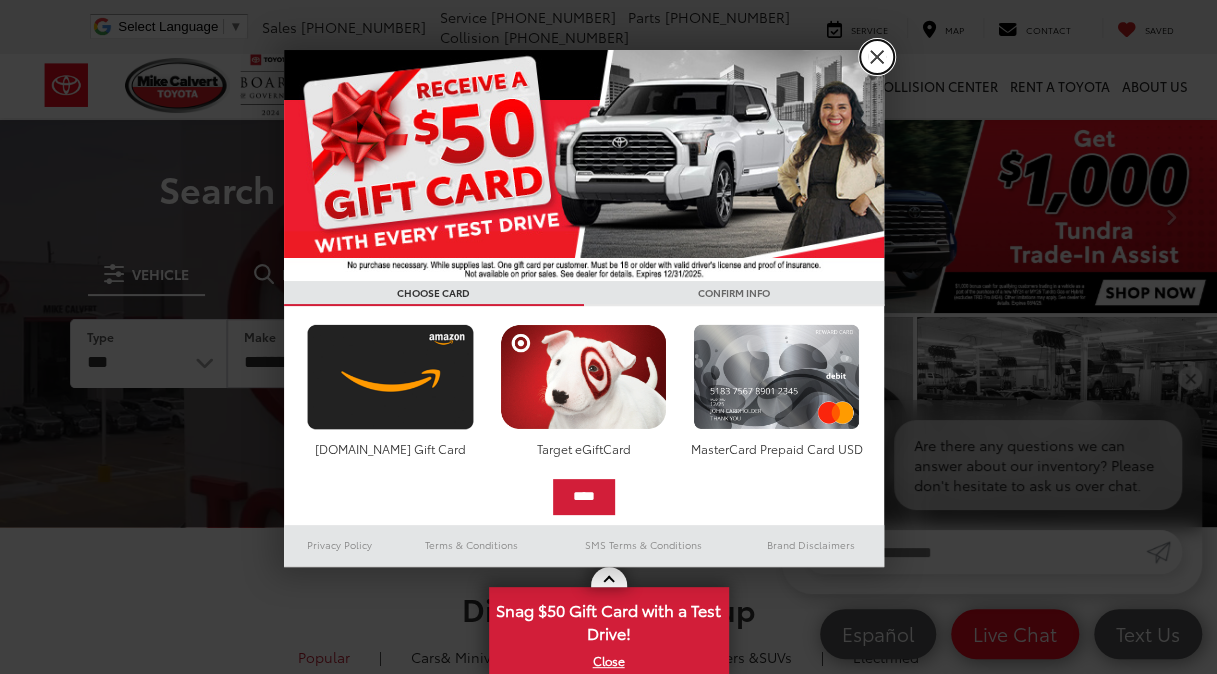click on "X" at bounding box center (877, 57) 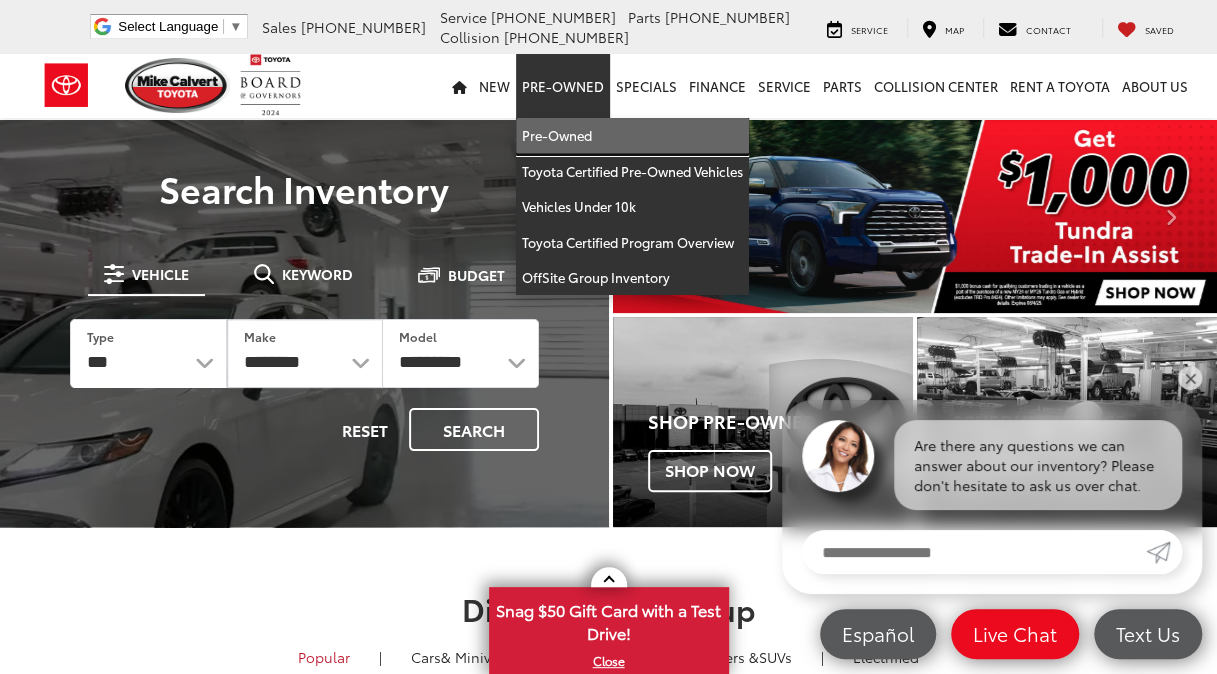 click on "Pre-Owned" at bounding box center (632, 136) 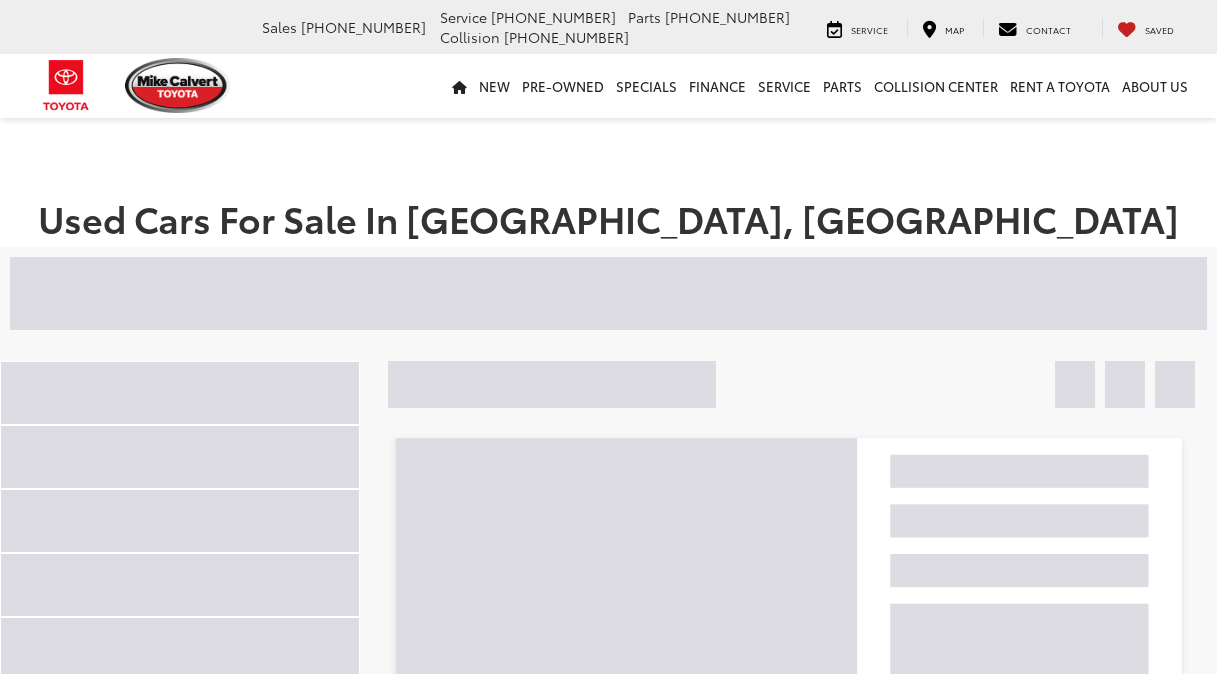 scroll, scrollTop: 0, scrollLeft: 0, axis: both 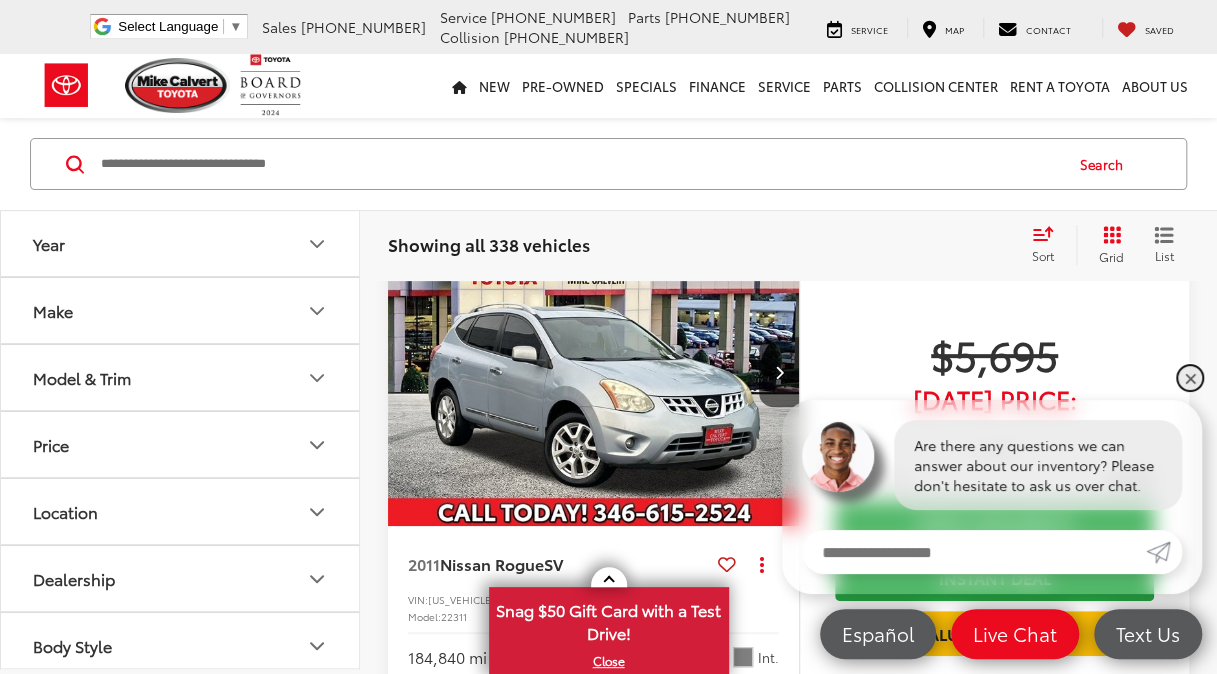 click on "✕" at bounding box center [1190, 378] 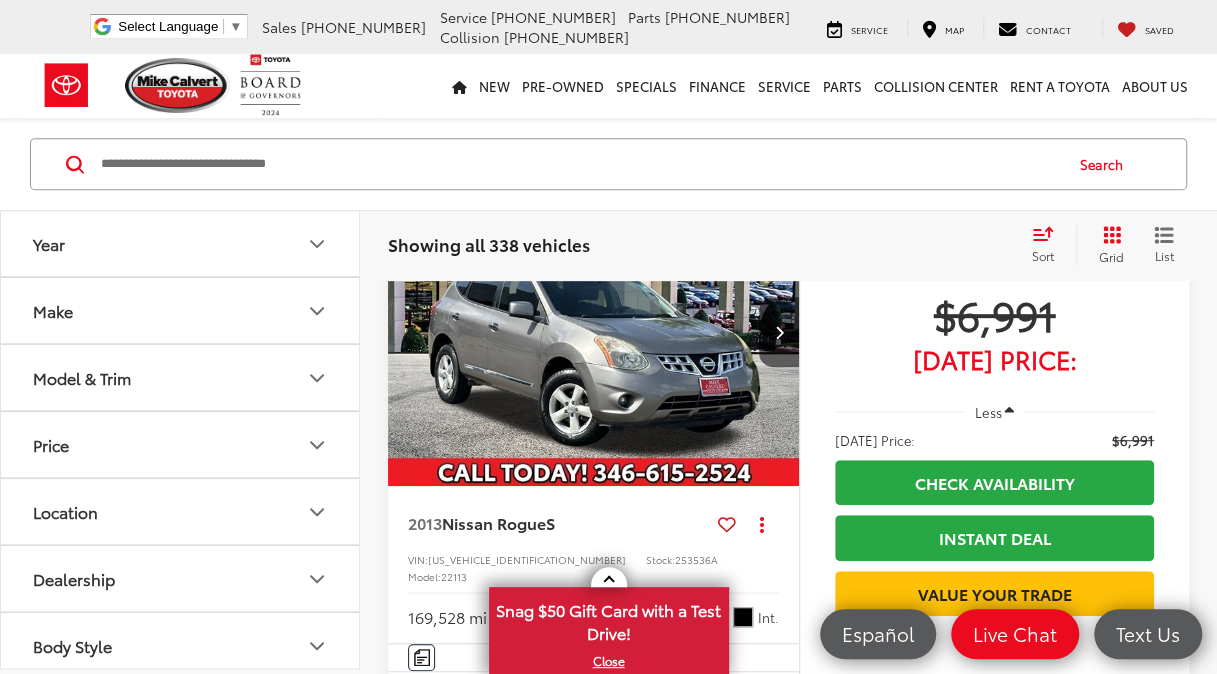 scroll, scrollTop: 3986, scrollLeft: 0, axis: vertical 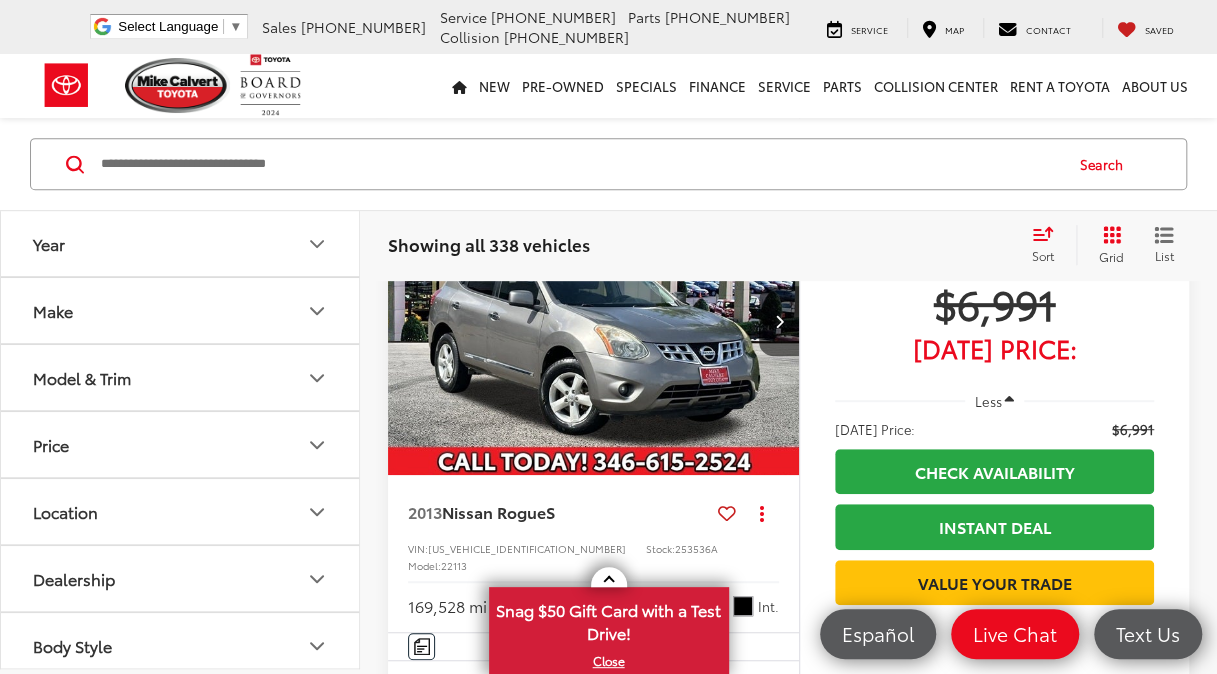 click 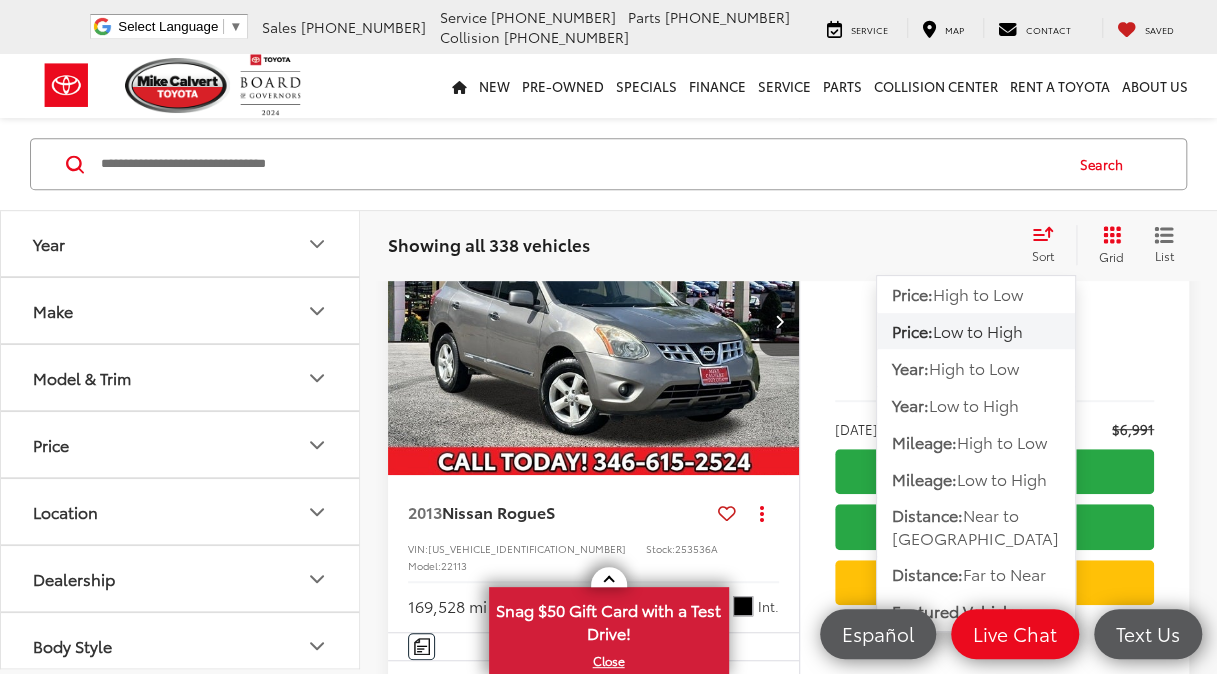 click on "Price:  Low to High" 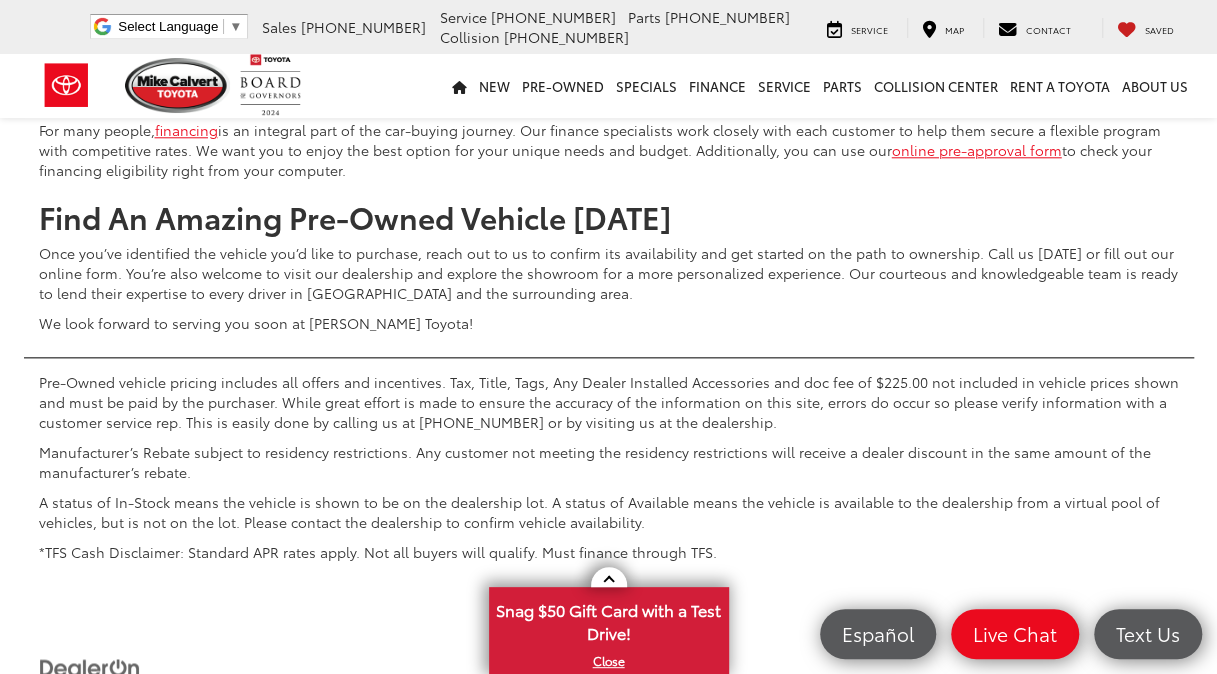 scroll, scrollTop: 8214, scrollLeft: 0, axis: vertical 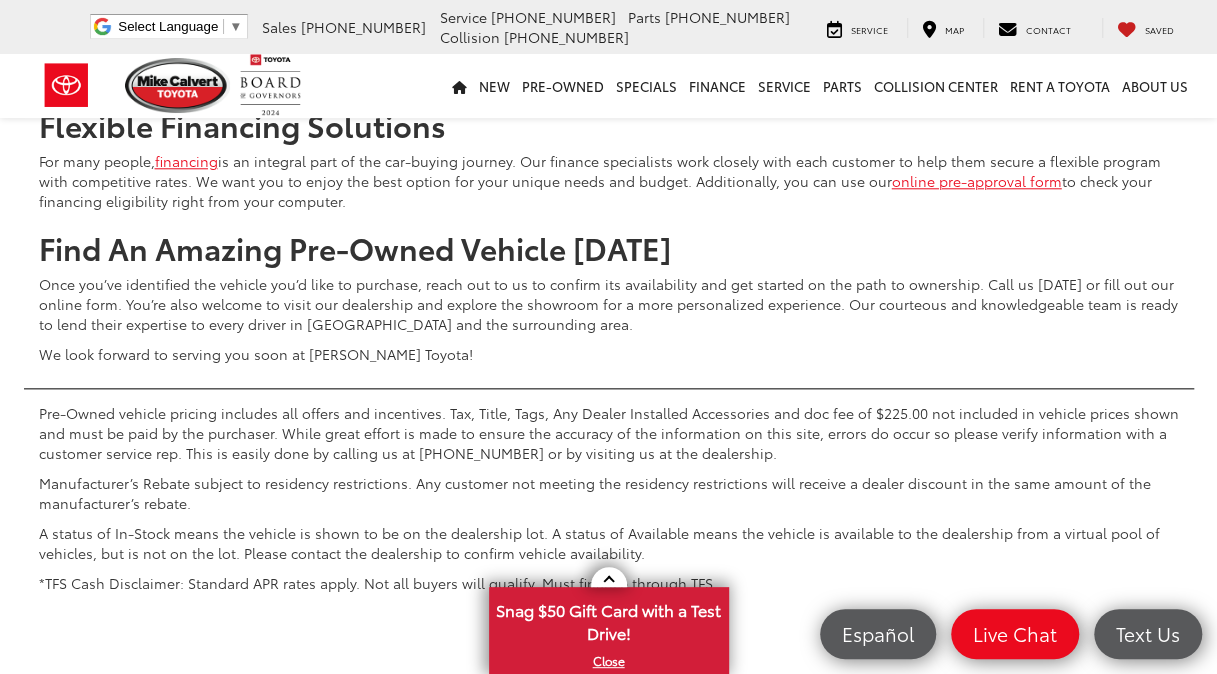 click on "2" at bounding box center (831, -234) 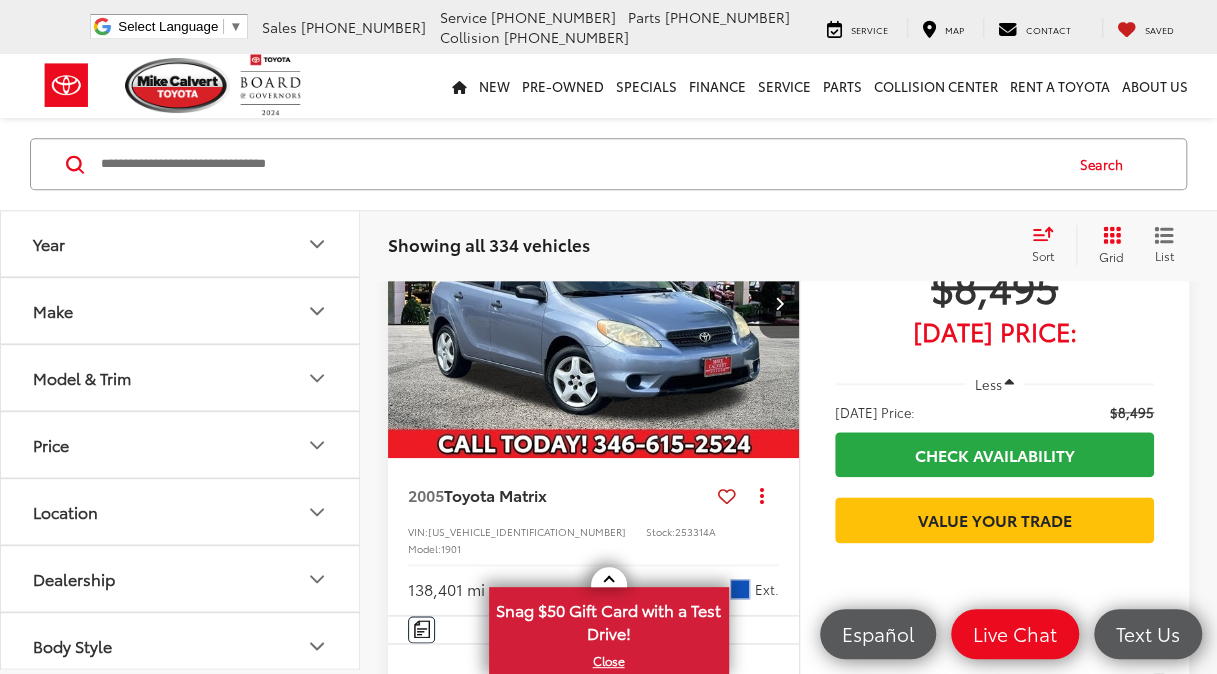 scroll, scrollTop: 129, scrollLeft: 0, axis: vertical 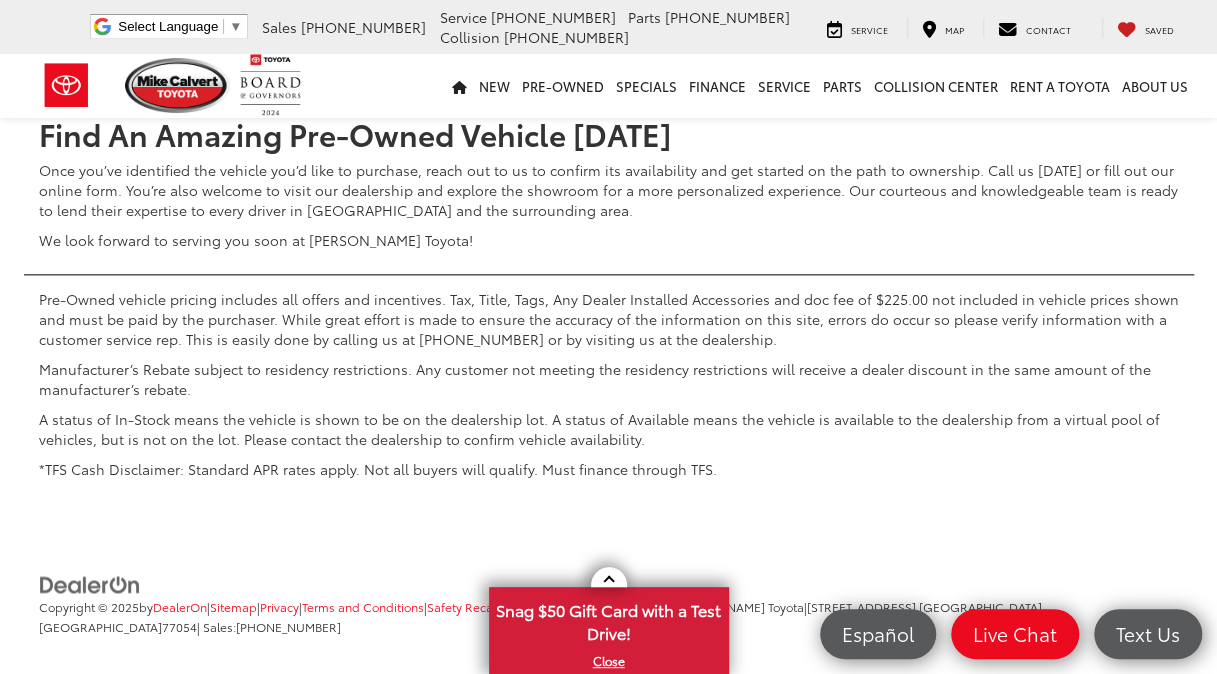 click on "3" at bounding box center [861, -348] 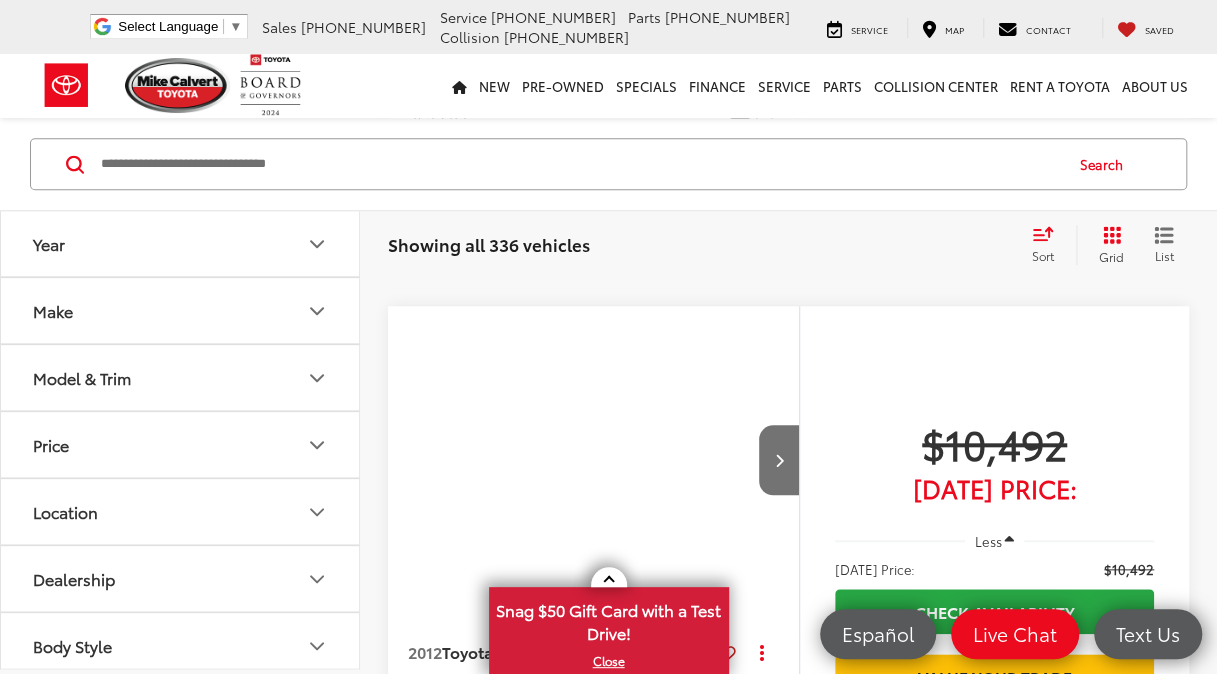 scroll, scrollTop: 129, scrollLeft: 0, axis: vertical 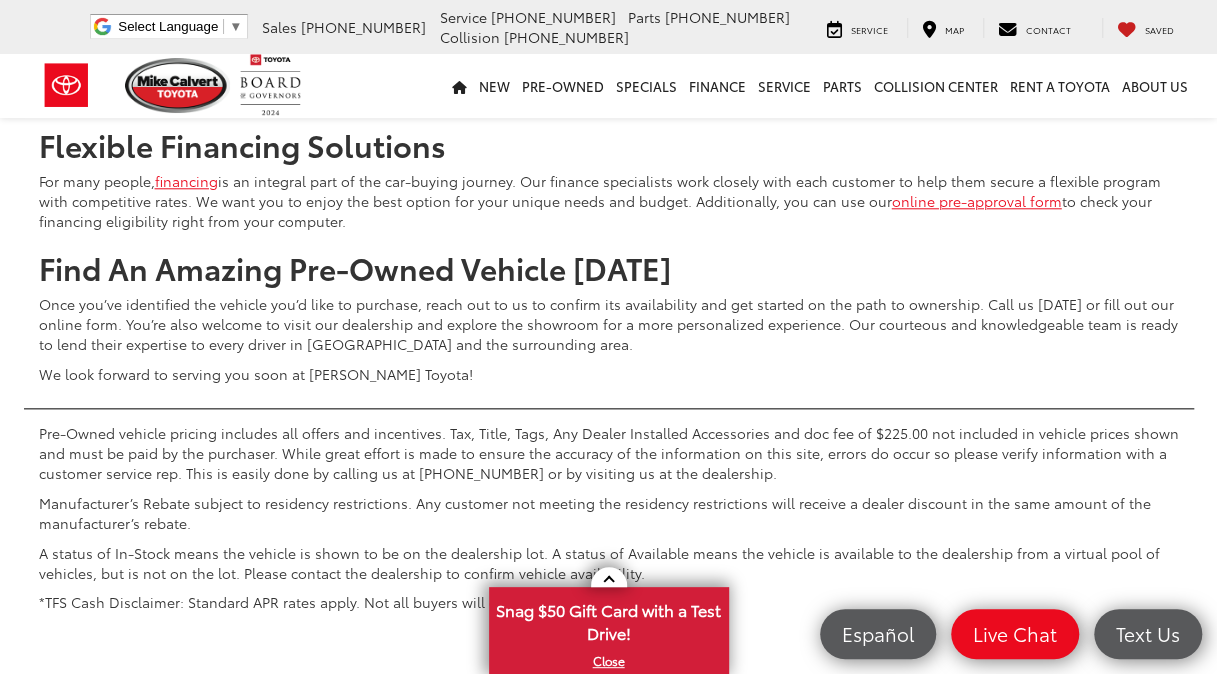 click on "4" at bounding box center (891, -214) 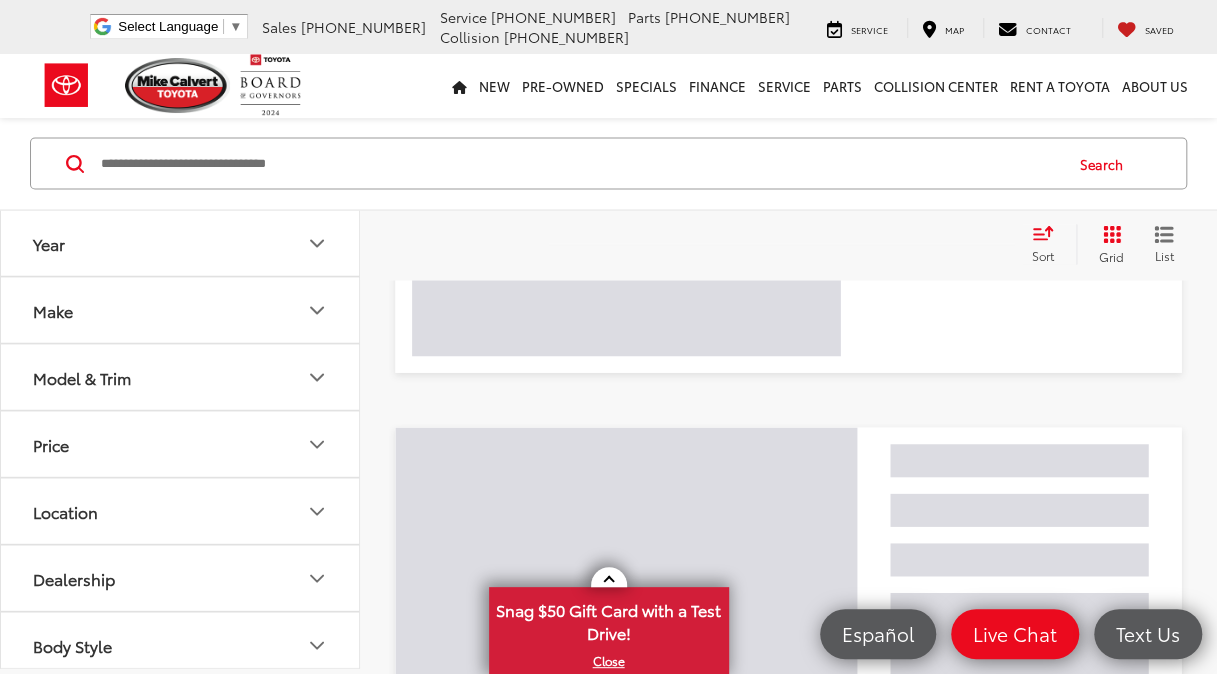 scroll, scrollTop: 129, scrollLeft: 0, axis: vertical 